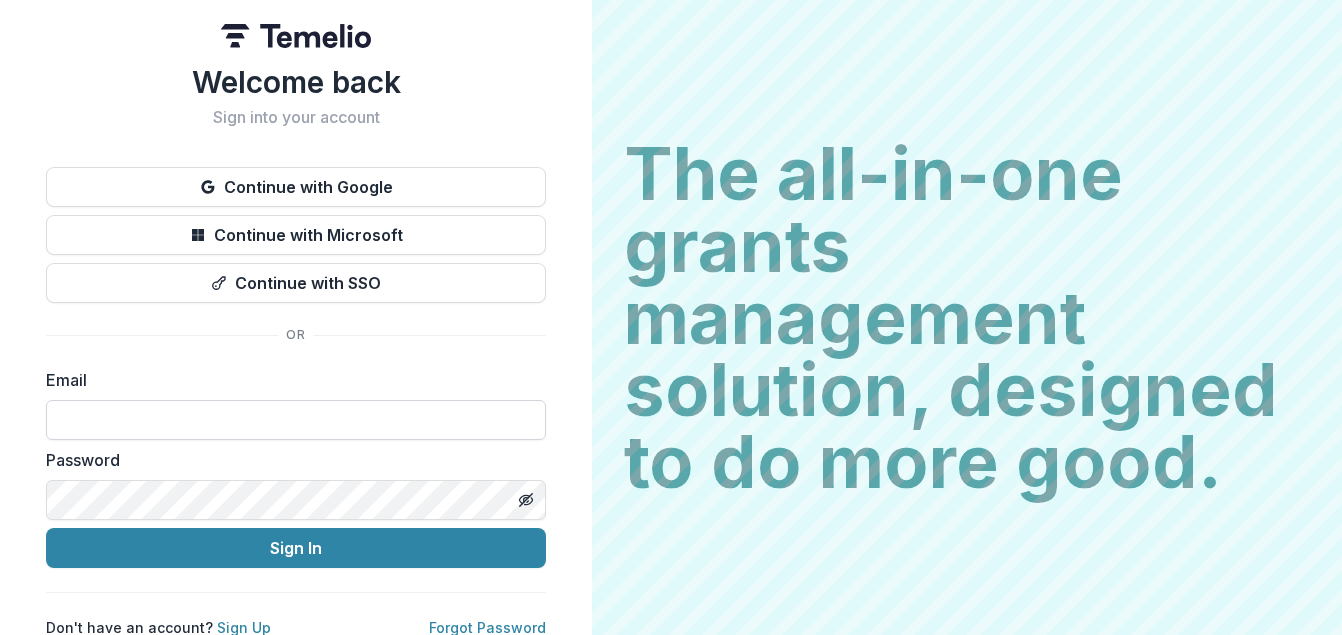 scroll, scrollTop: 0, scrollLeft: 0, axis: both 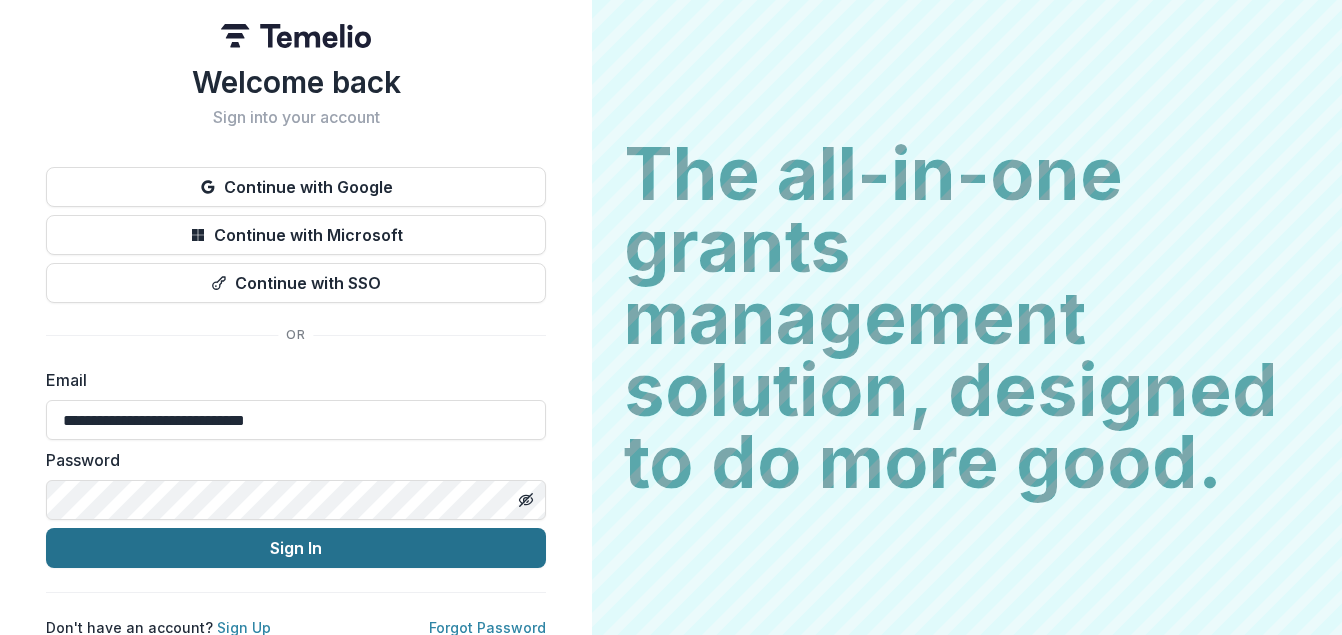 click on "Sign In" at bounding box center [296, 548] 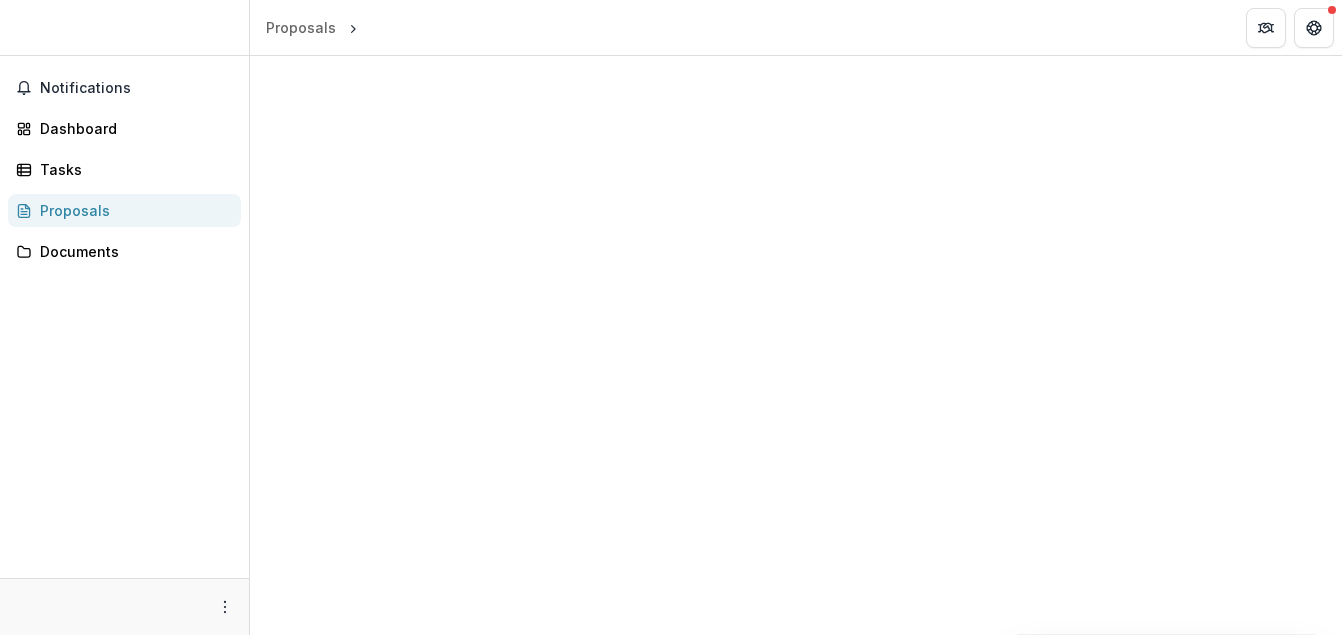 scroll, scrollTop: 0, scrollLeft: 0, axis: both 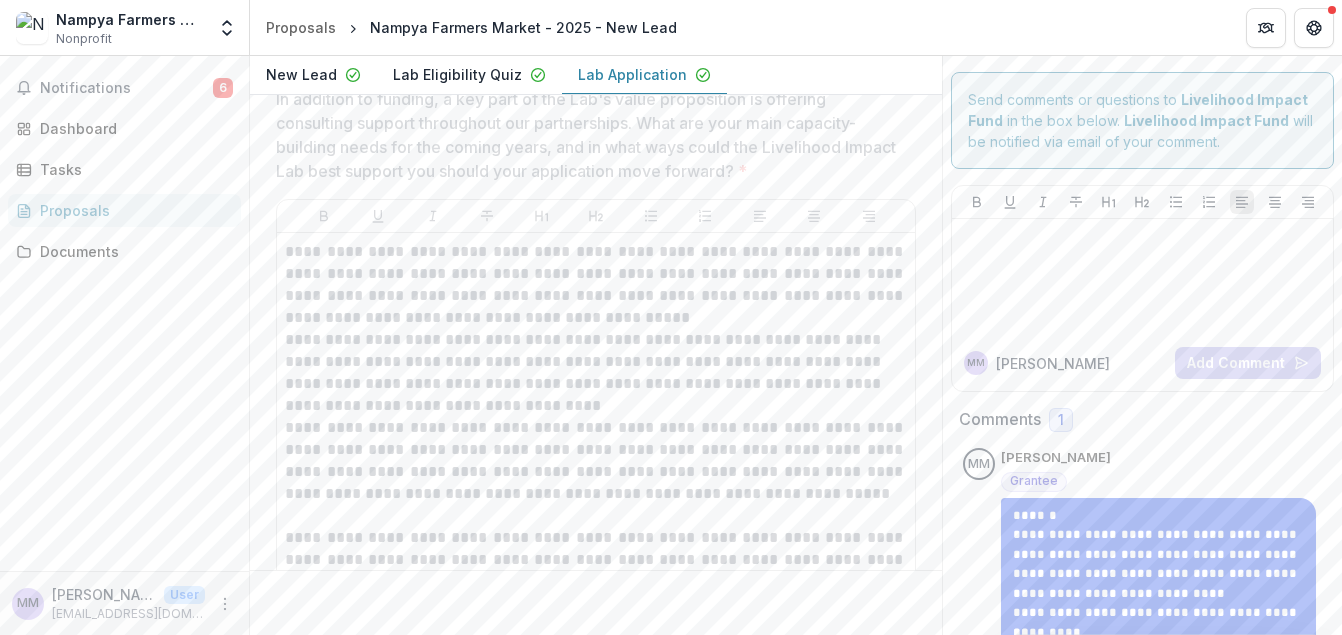 click on "MM [PERSON_NAME] Add Comment" at bounding box center (1142, 288) 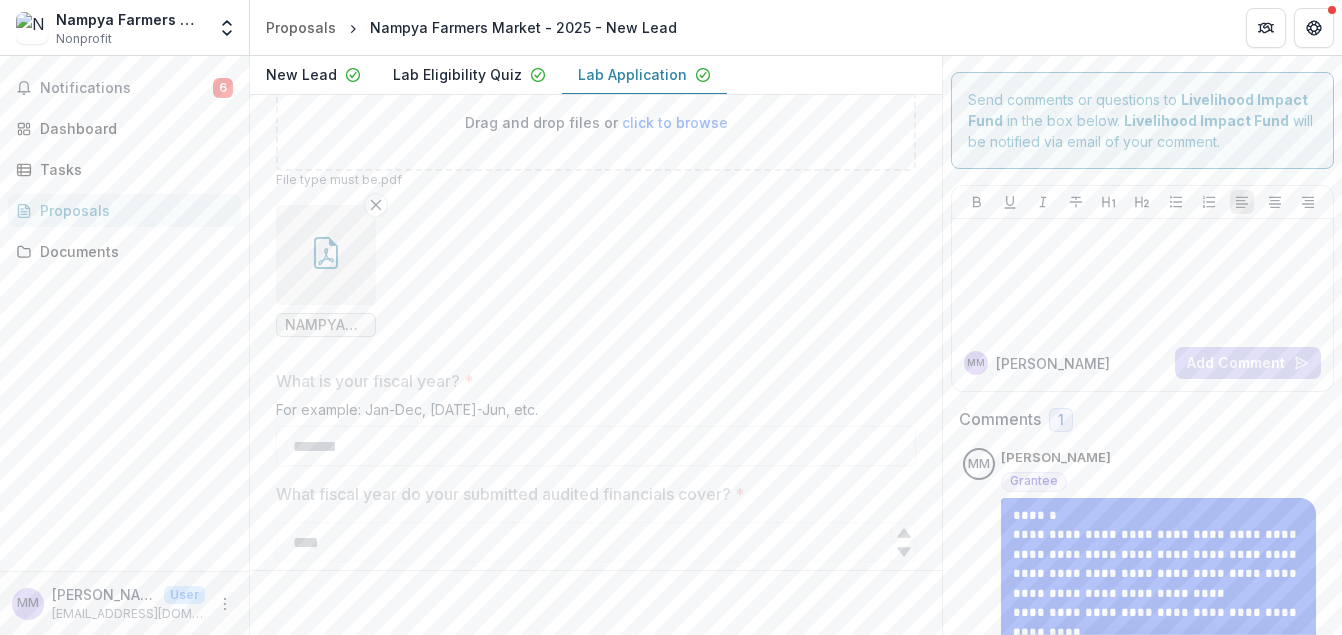 scroll, scrollTop: 0, scrollLeft: 0, axis: both 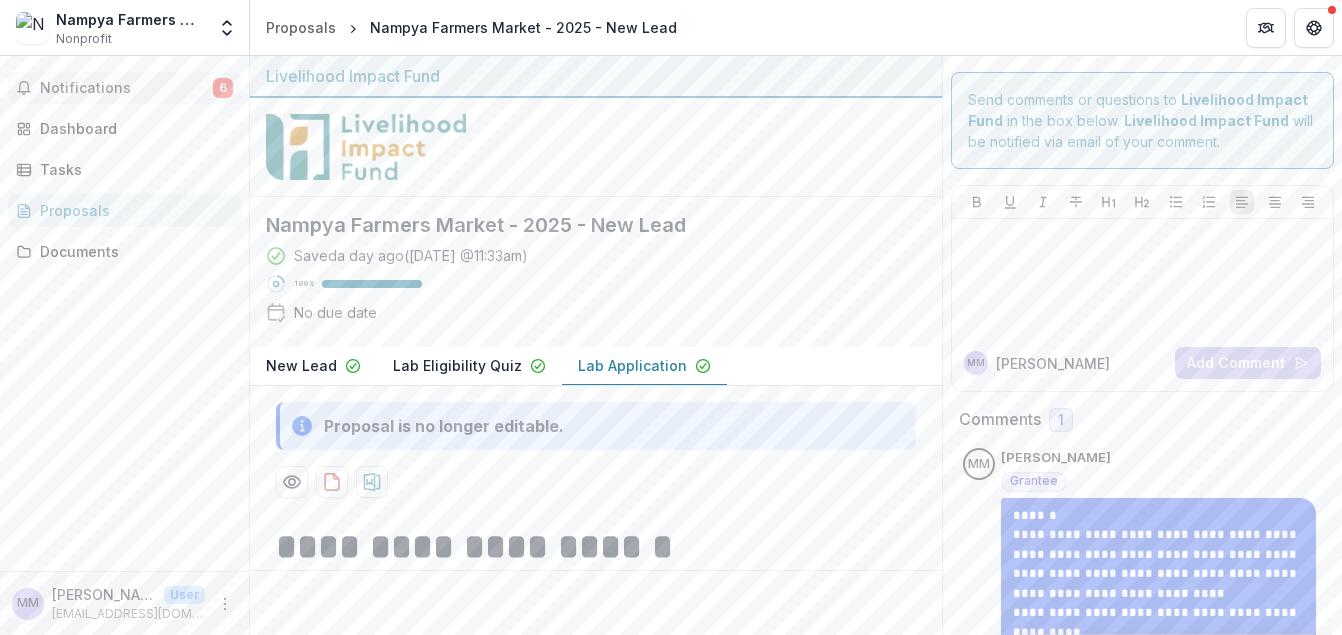 click on "Notifications" at bounding box center (126, 88) 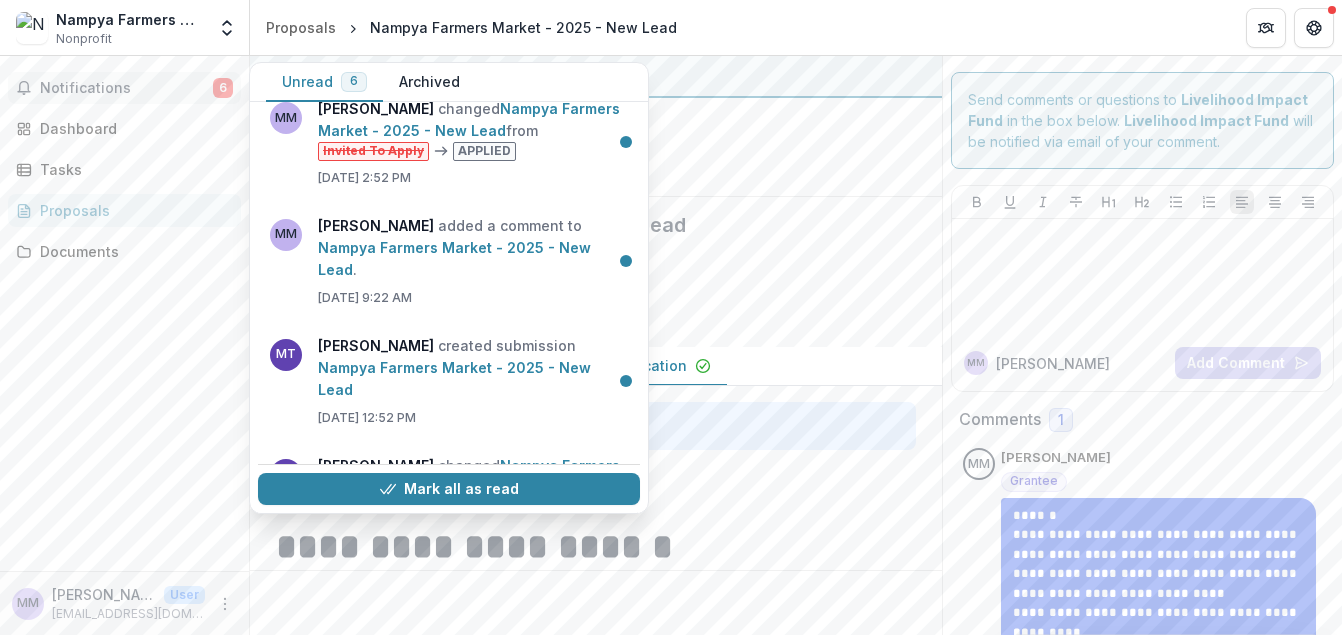 scroll, scrollTop: 0, scrollLeft: 0, axis: both 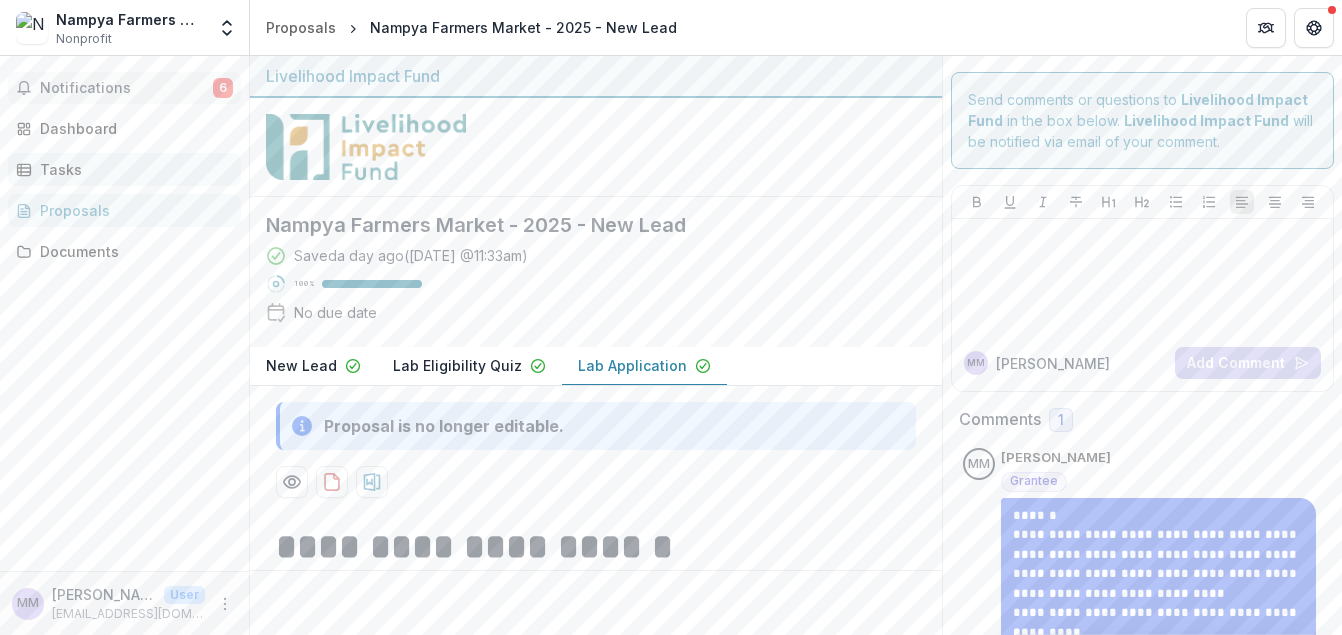 click on "Tasks" at bounding box center (132, 169) 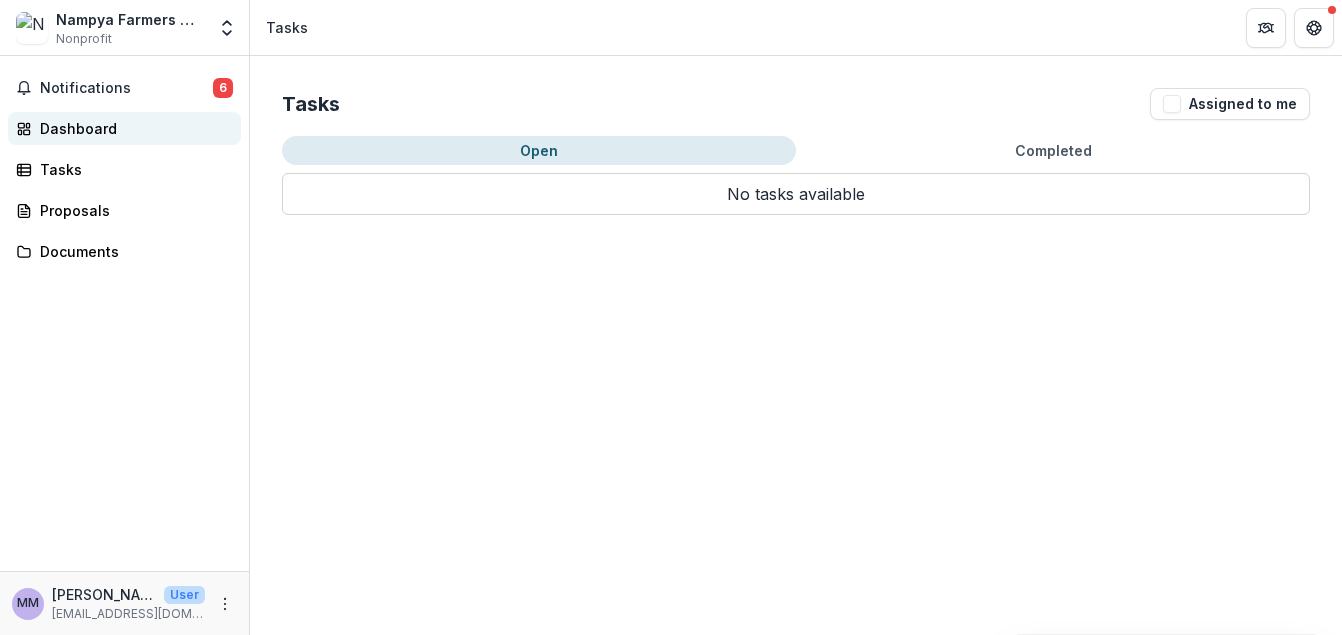 click on "Dashboard" at bounding box center [132, 128] 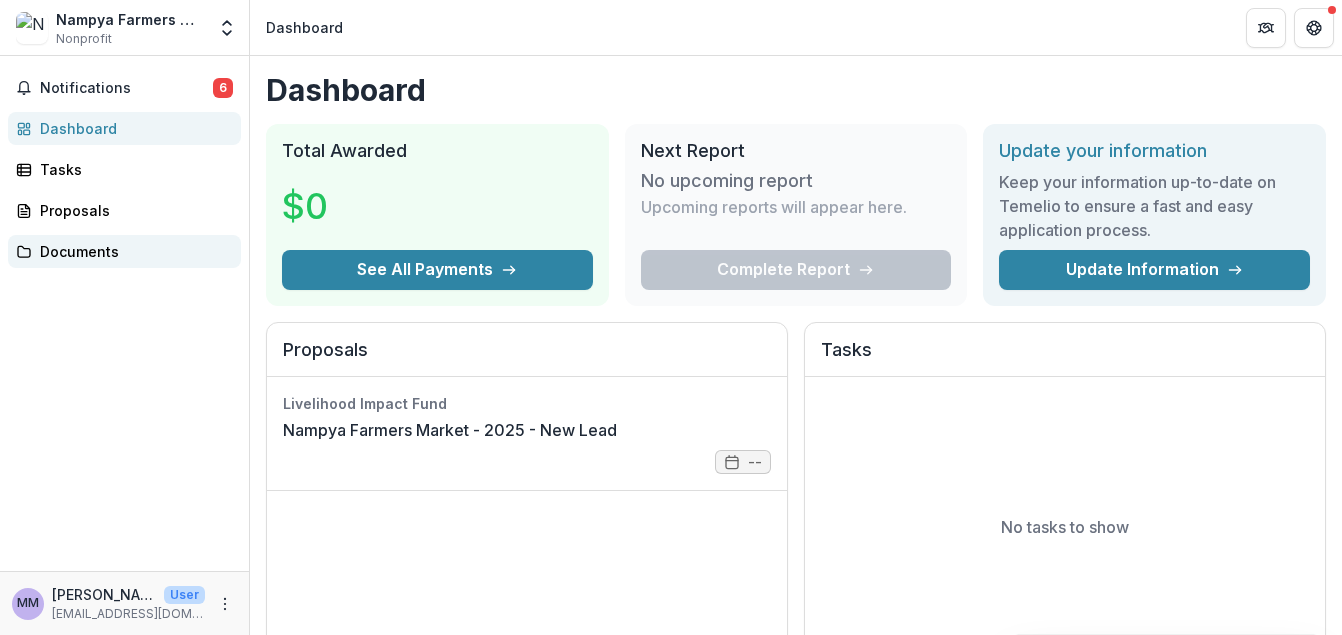 click on "Documents" at bounding box center (132, 251) 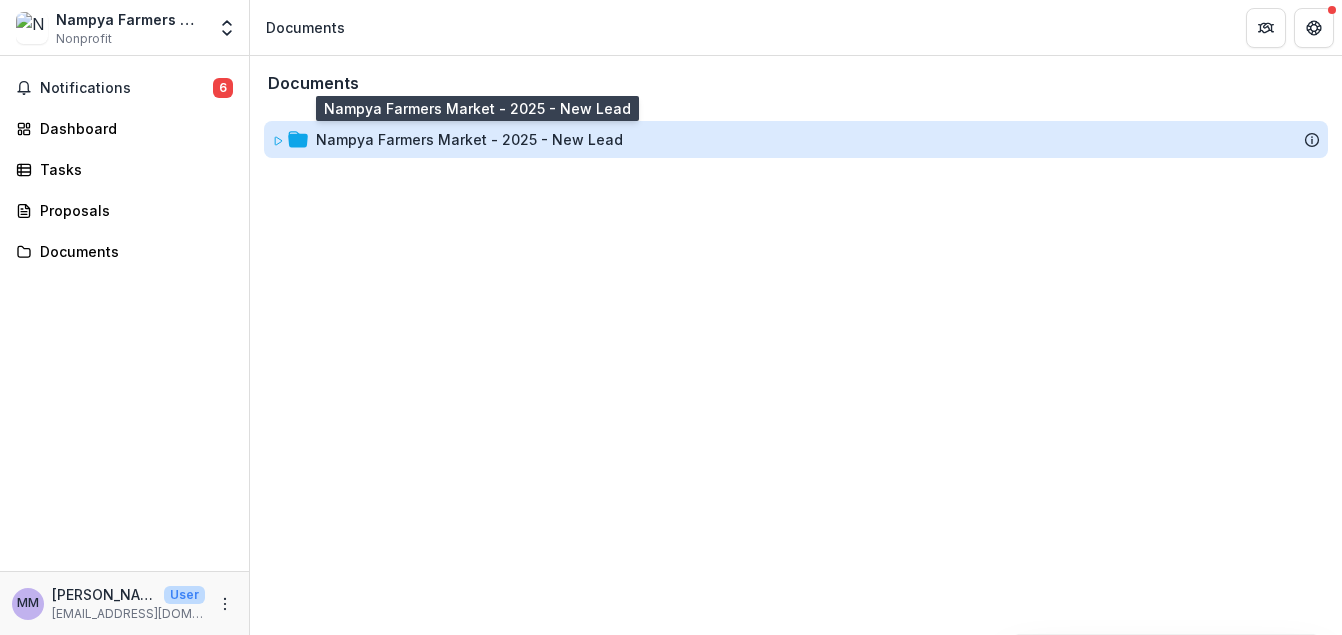 click on "Nampya Farmers Market - 2025 - New Lead" at bounding box center (469, 139) 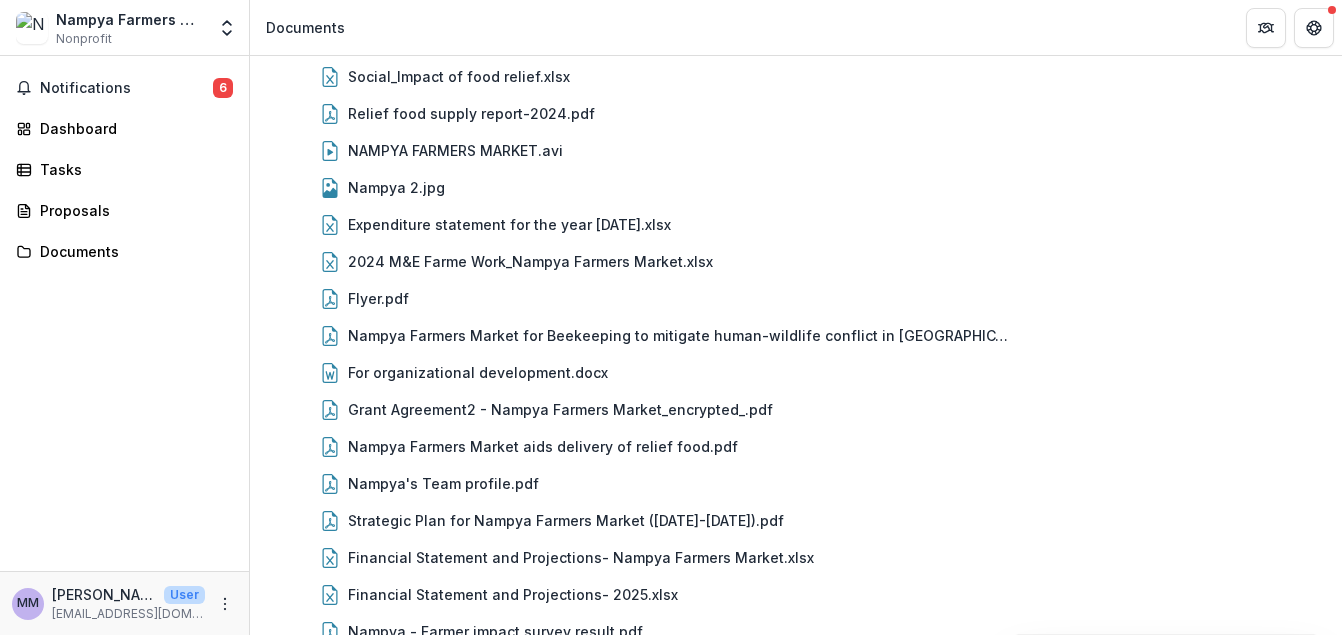 scroll, scrollTop: 0, scrollLeft: 0, axis: both 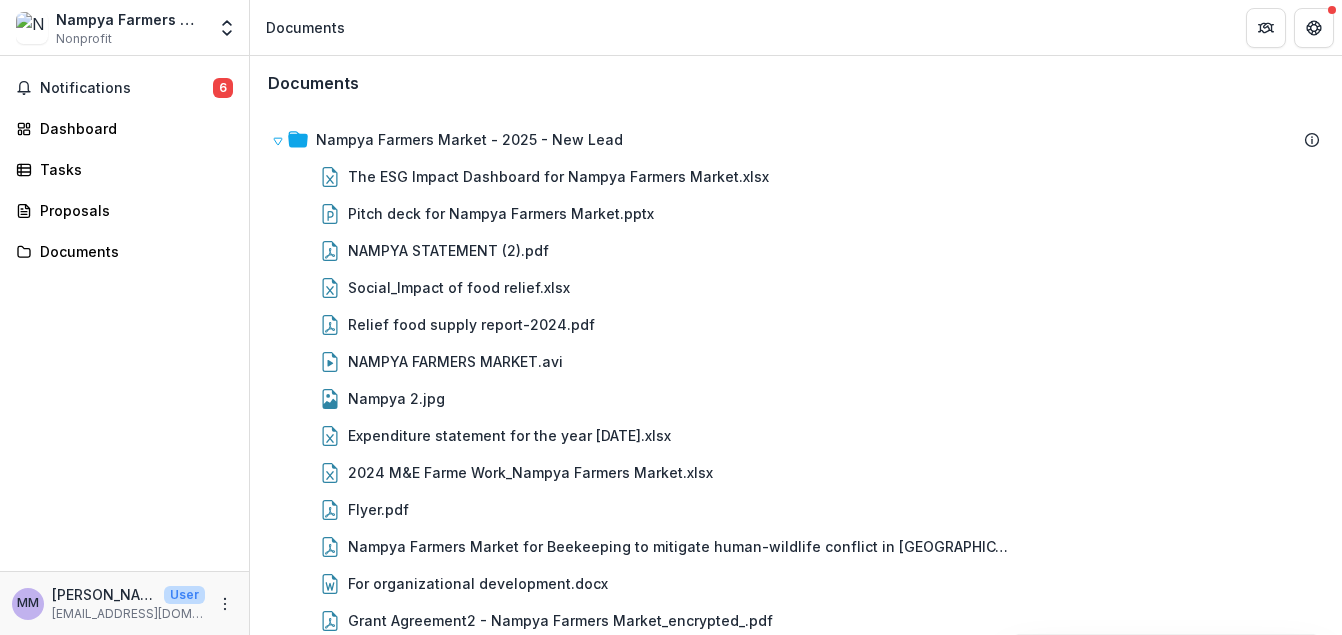 click on "Notifications 6 Dashboard Tasks Proposals Documents" at bounding box center [124, 313] 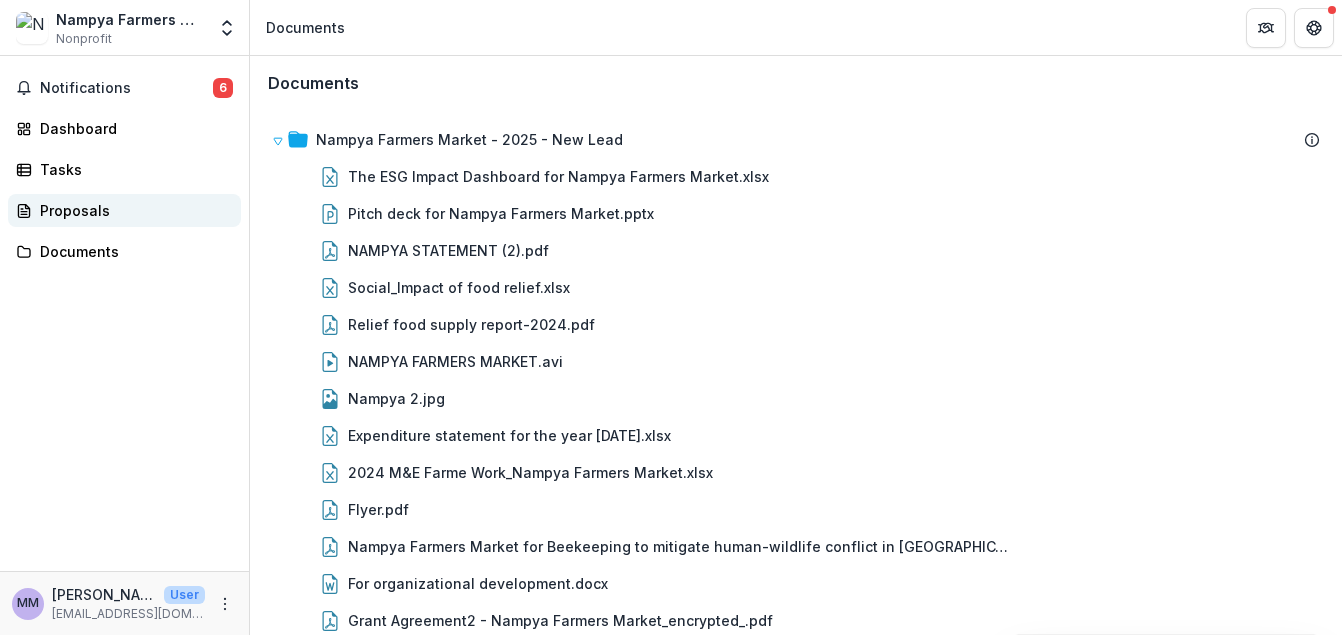 click on "Proposals" at bounding box center (132, 210) 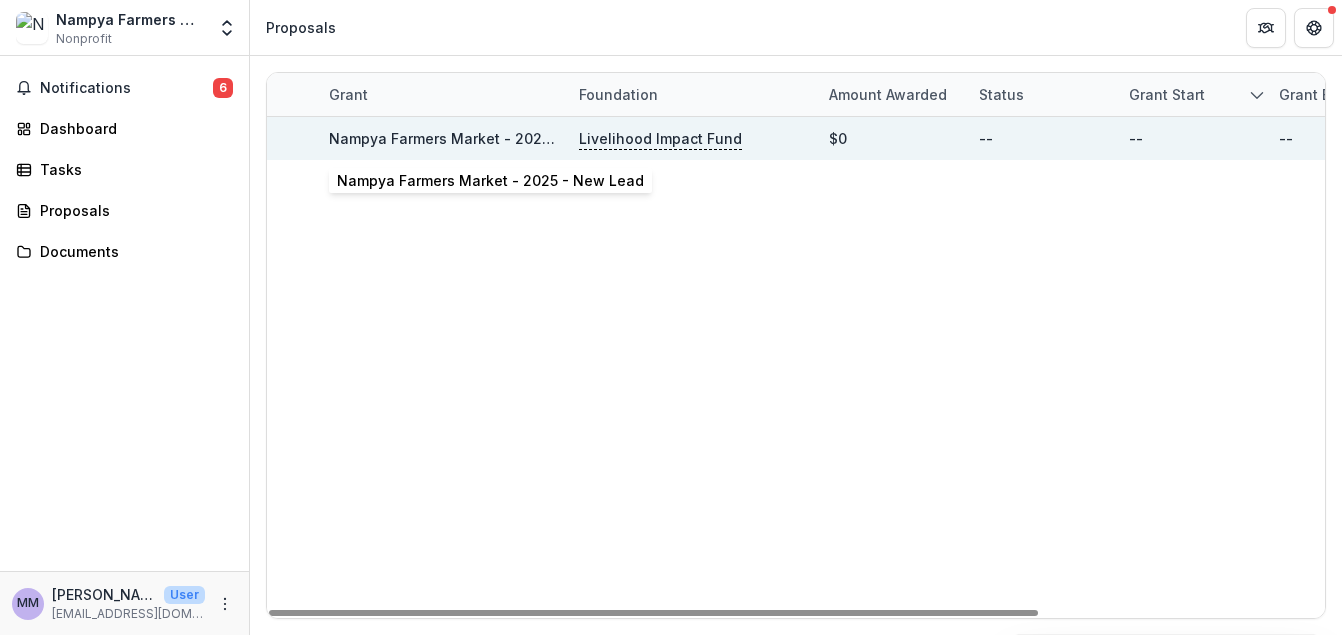 click on "Nampya Farmers Market - 2025 - New Lead" at bounding box center [482, 138] 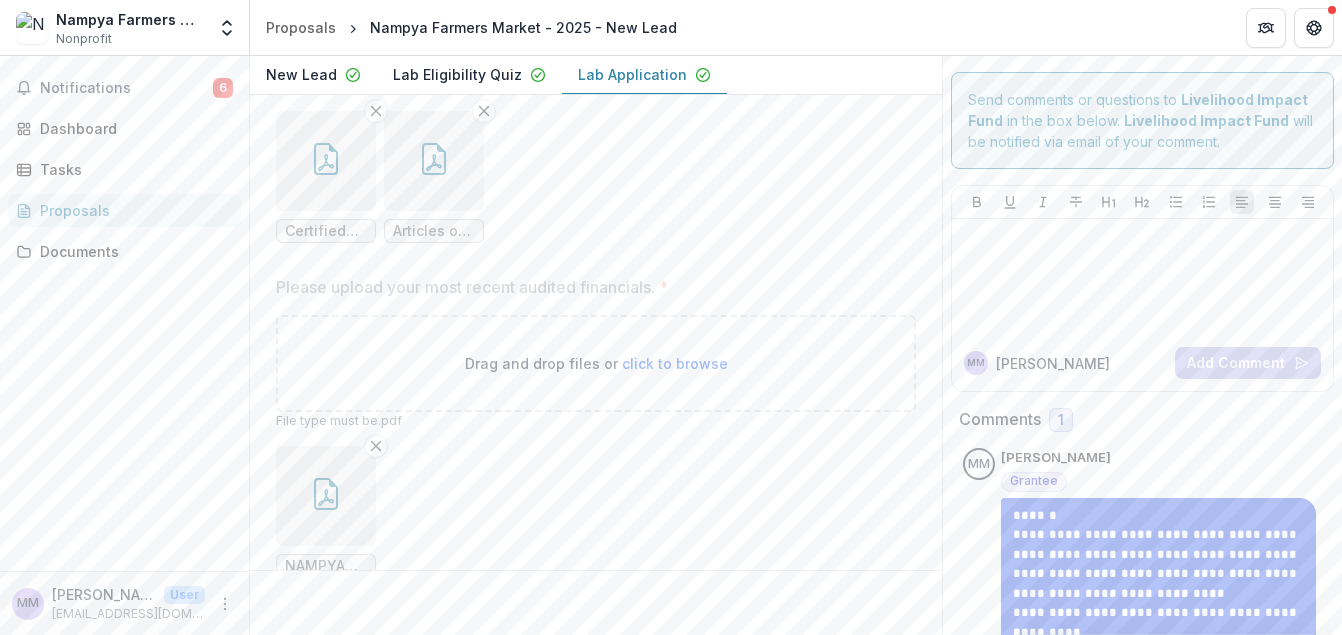 scroll, scrollTop: 3053, scrollLeft: 0, axis: vertical 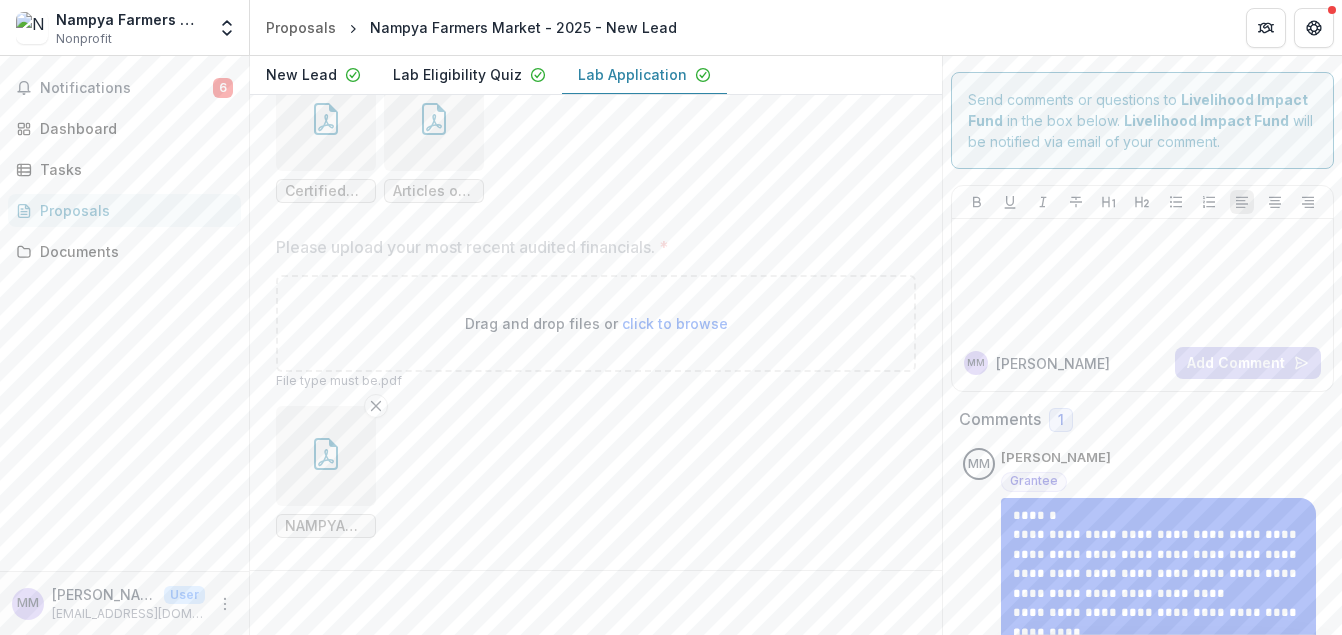 click on "**********" at bounding box center (1142, 345) 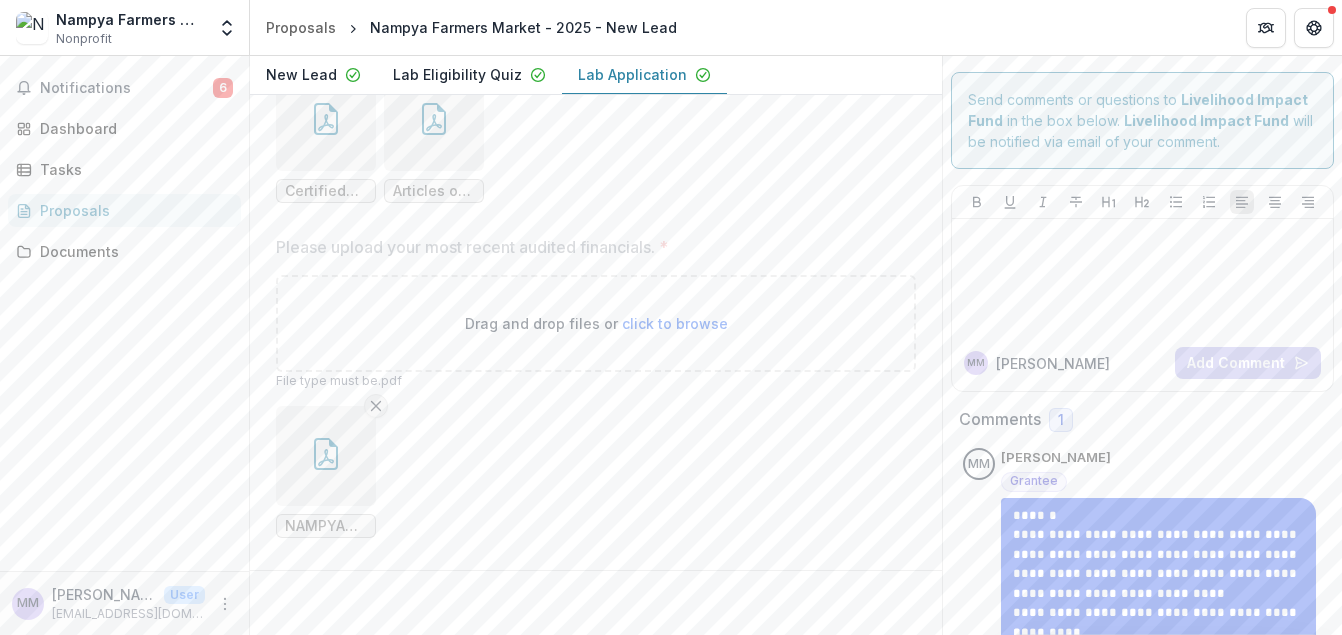 click 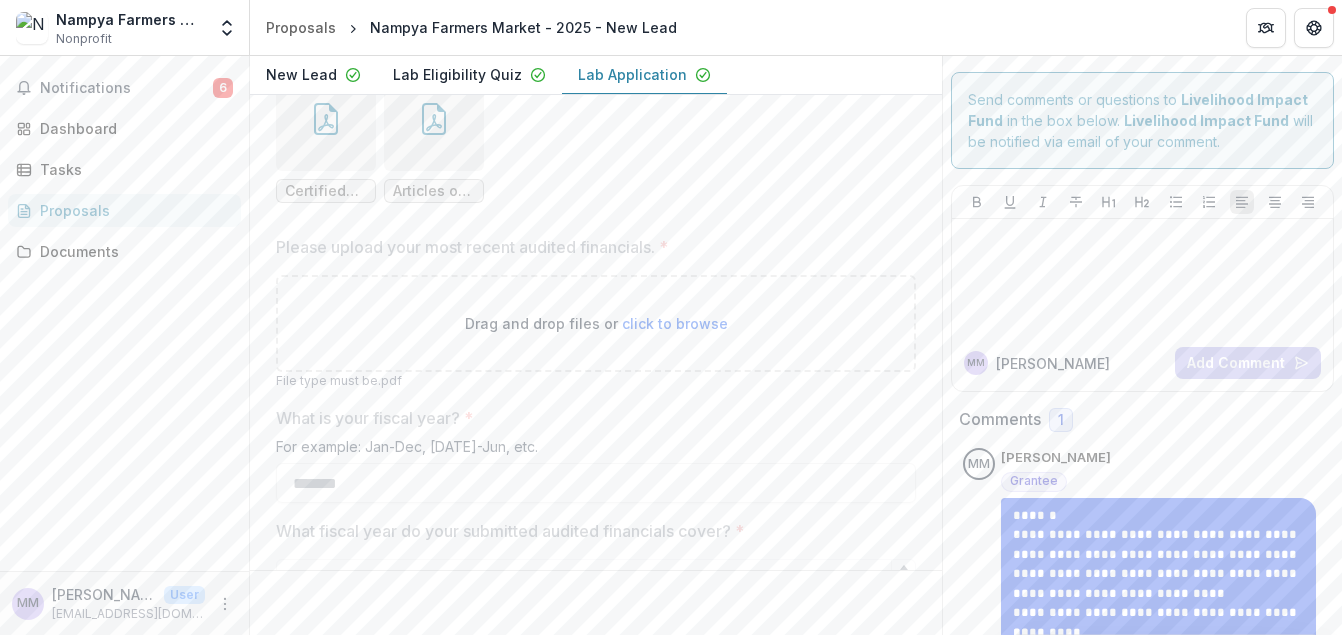 click on "click to browse" at bounding box center (675, 323) 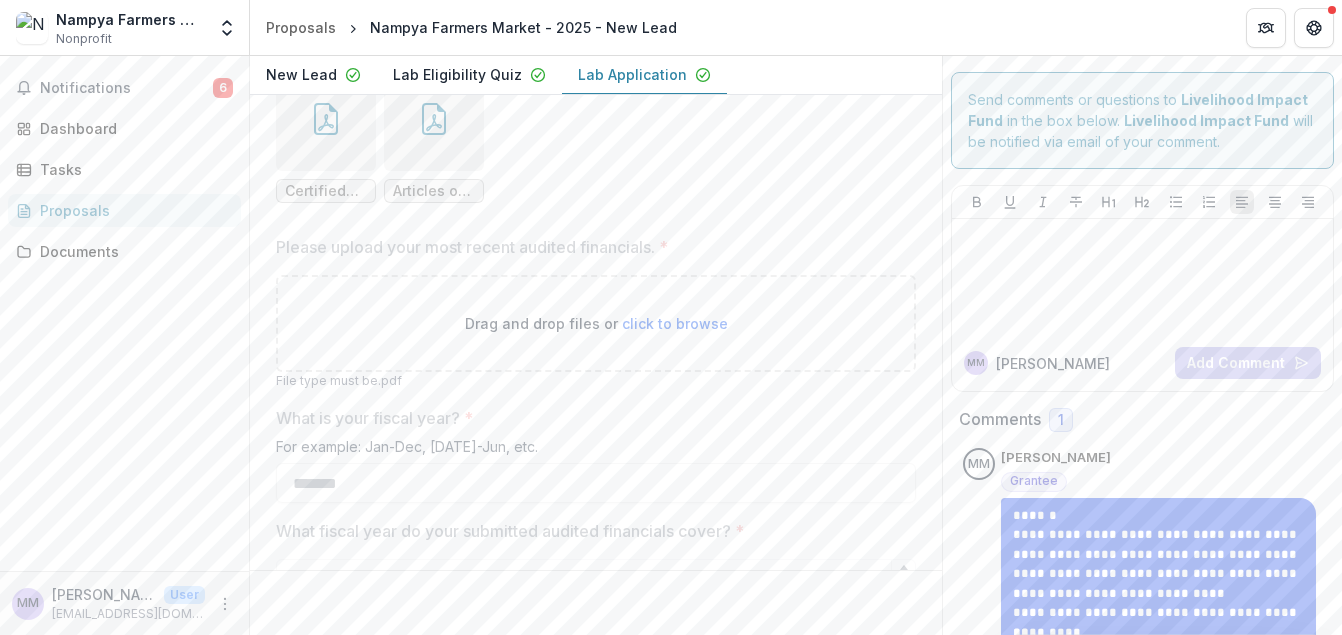click on "click to browse" at bounding box center [675, 323] 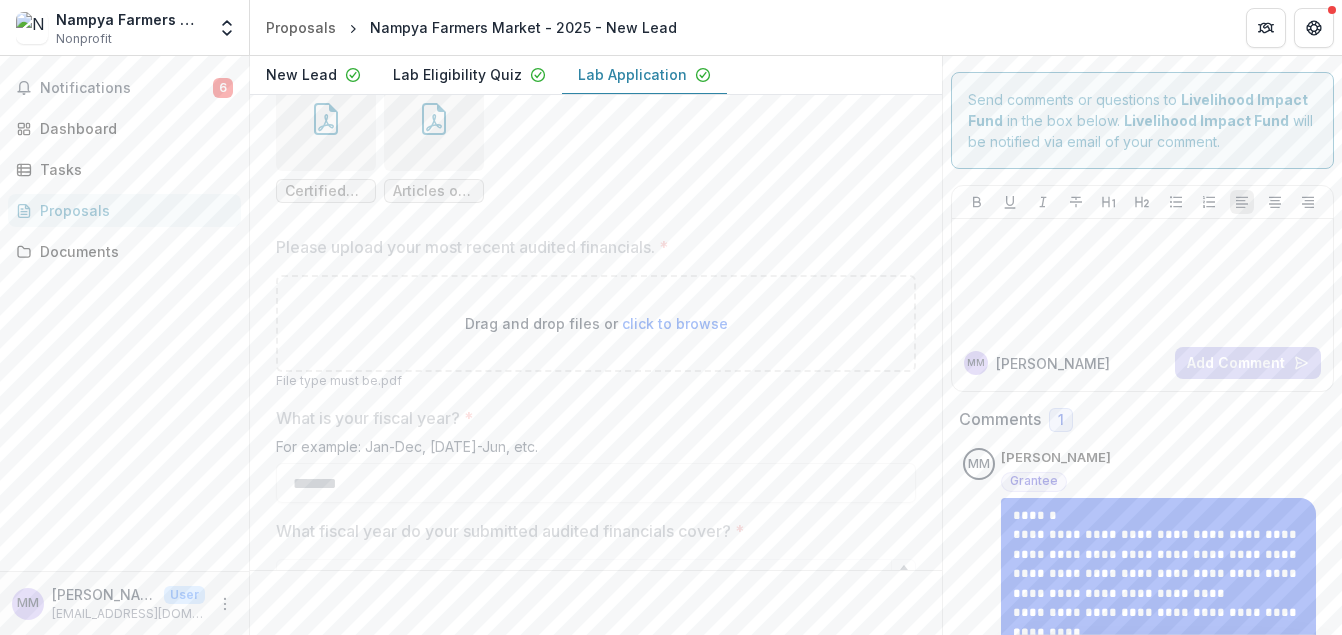 click on "click to browse" at bounding box center [675, 323] 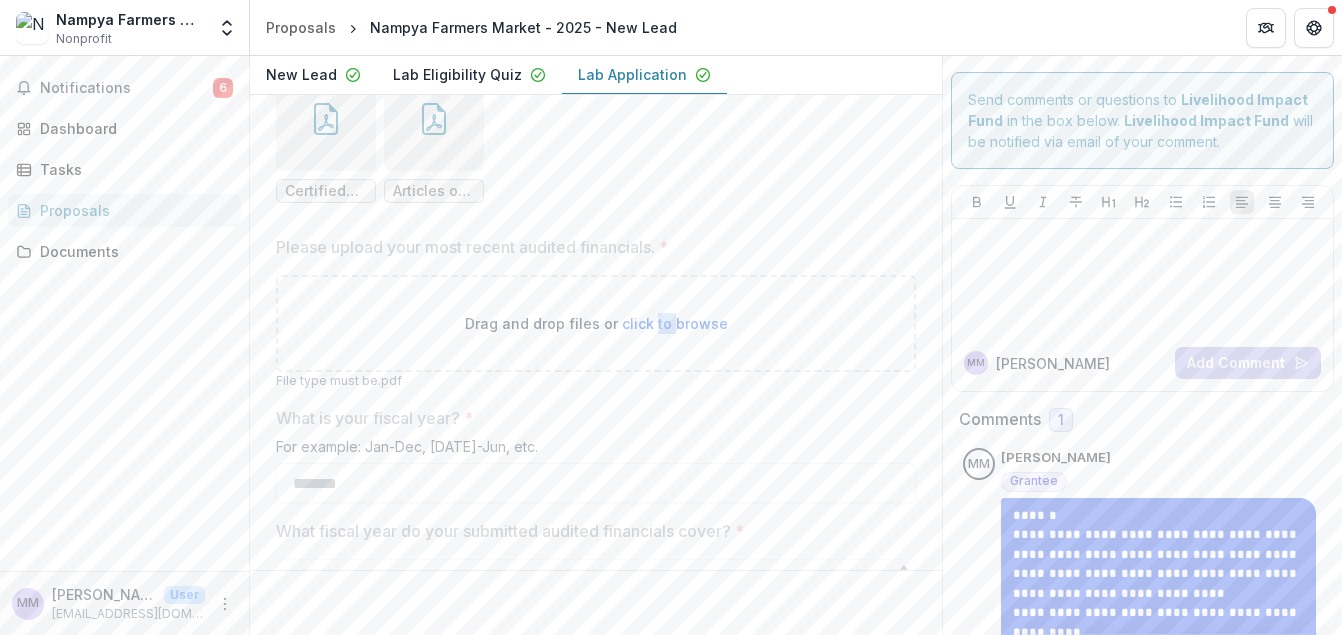 click on "click to browse" at bounding box center [675, 323] 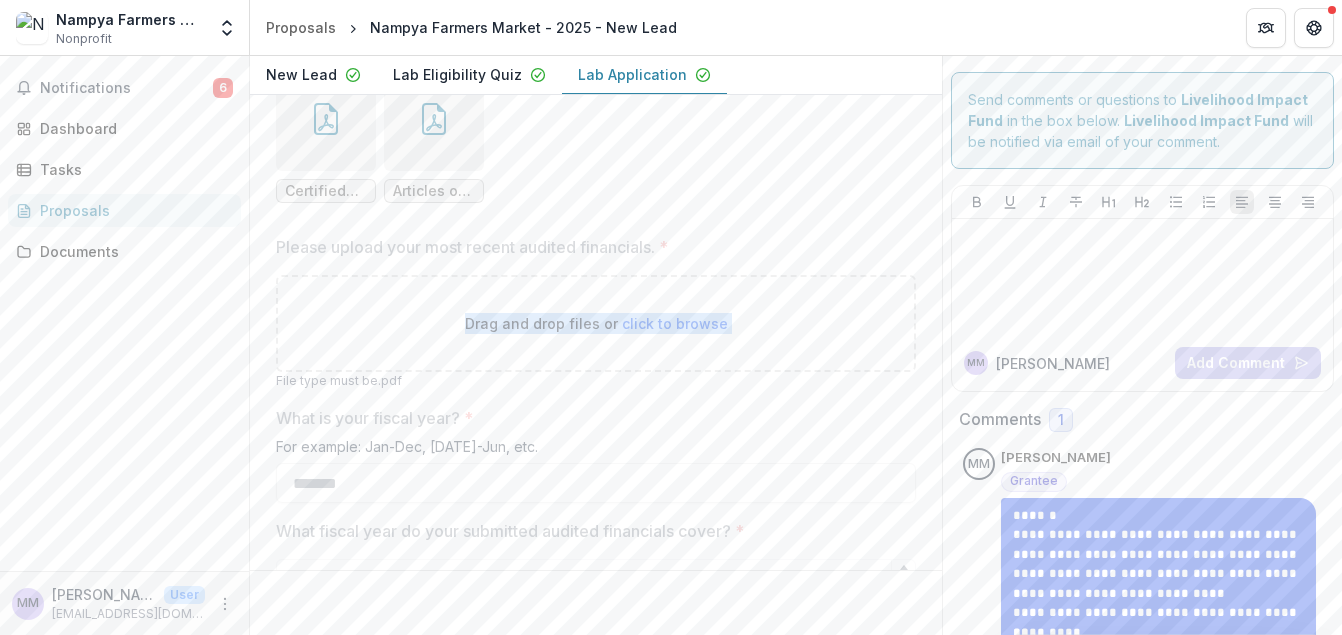 click on "click to browse" at bounding box center [675, 323] 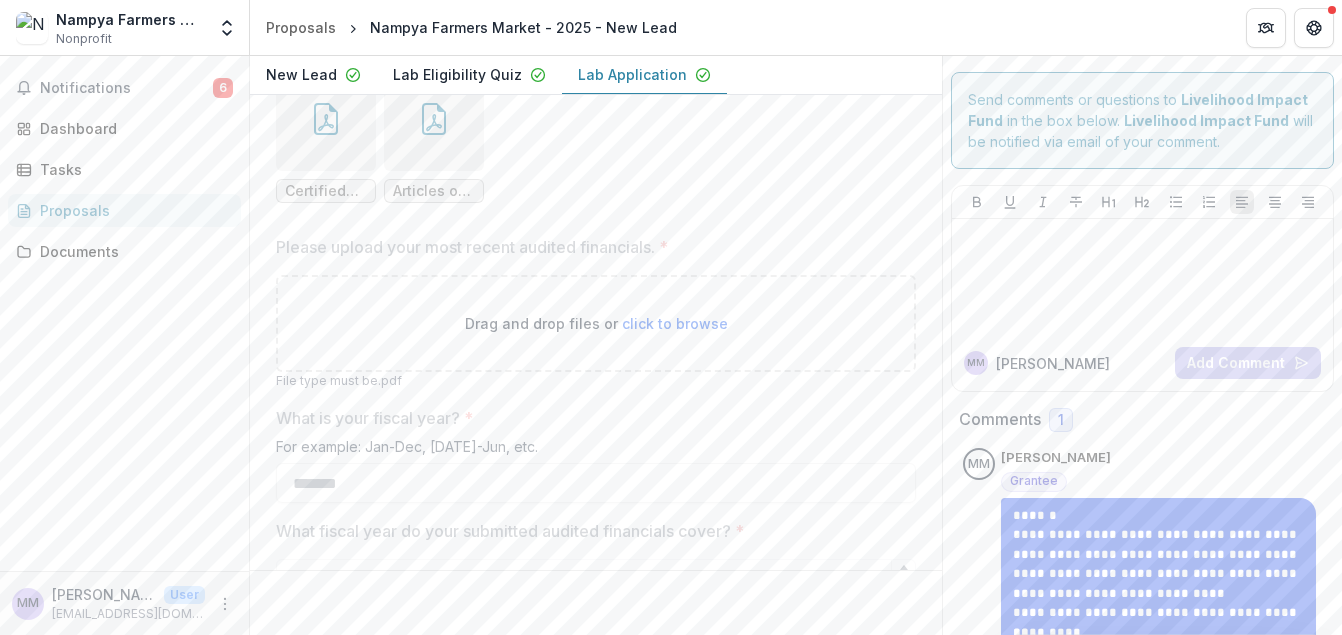 drag, startPoint x: 652, startPoint y: 299, endPoint x: 583, endPoint y: 359, distance: 91.43851 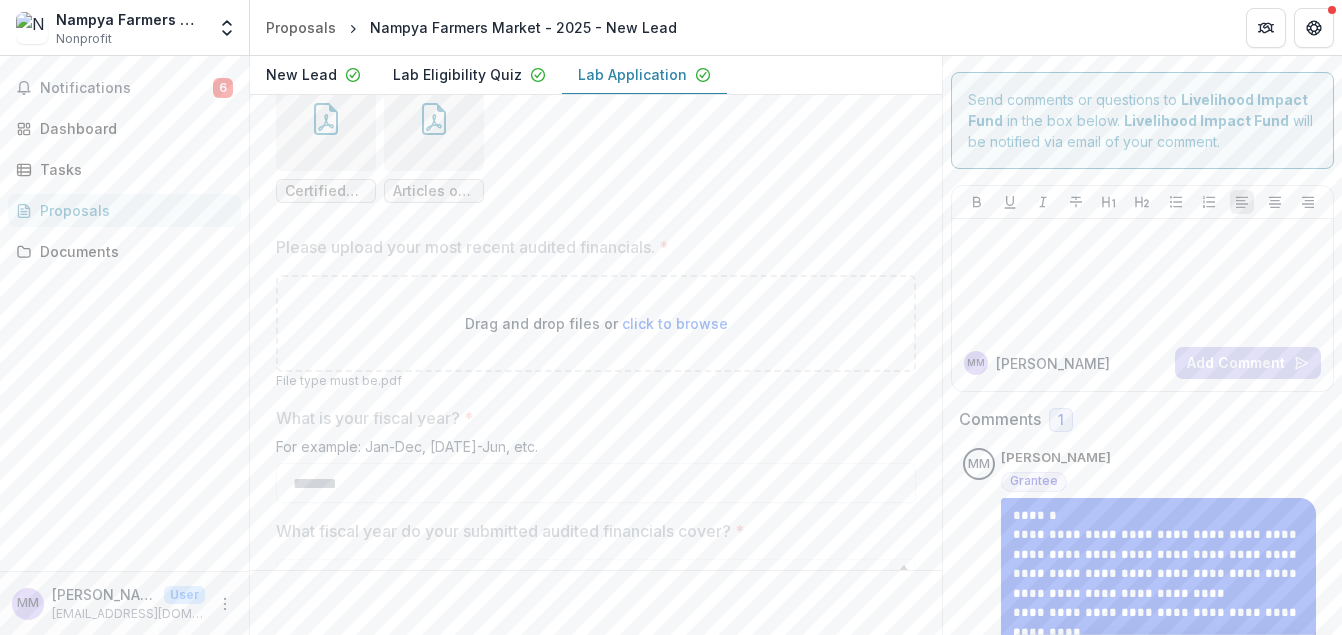 click on "click to browse" at bounding box center (675, 323) 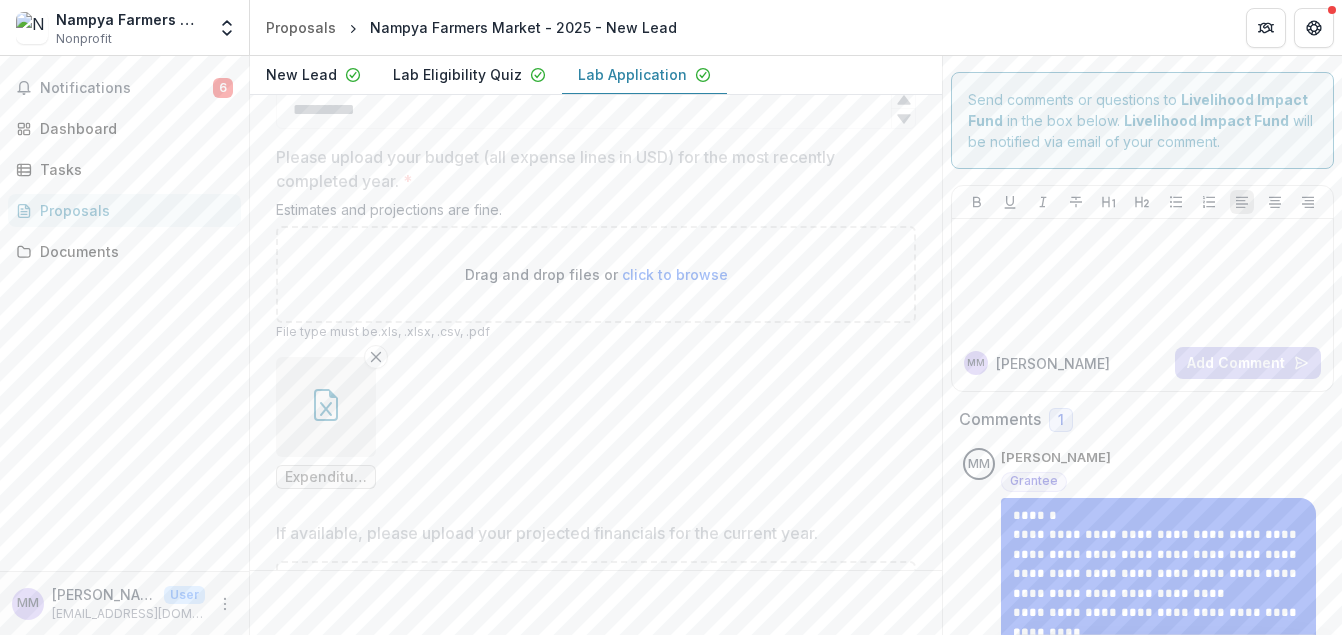scroll, scrollTop: 3582, scrollLeft: 0, axis: vertical 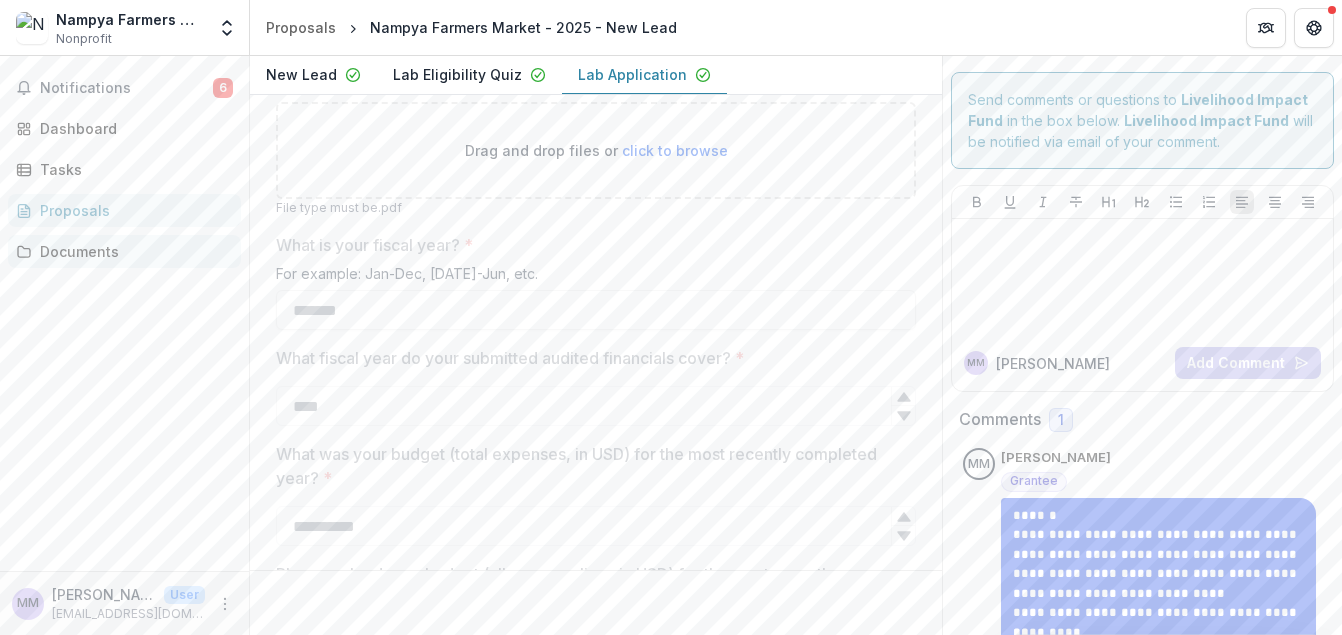 click on "Documents" at bounding box center [132, 251] 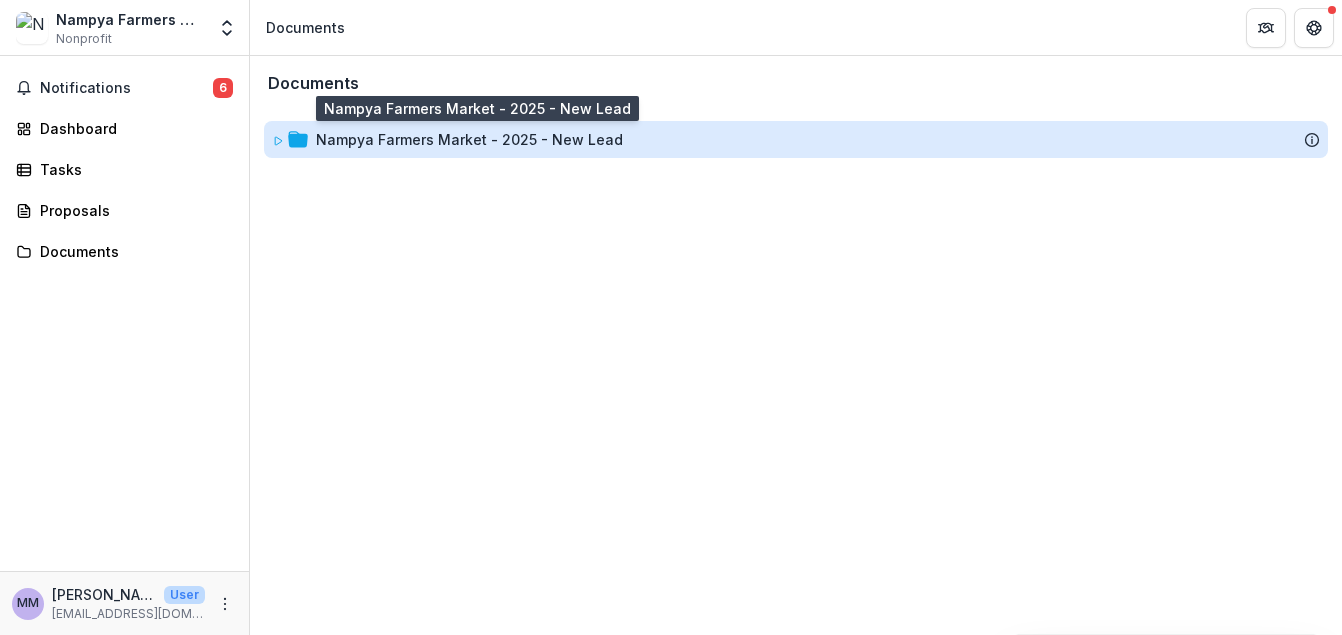 click on "Nampya Farmers Market - 2025 - New Lead" at bounding box center (469, 139) 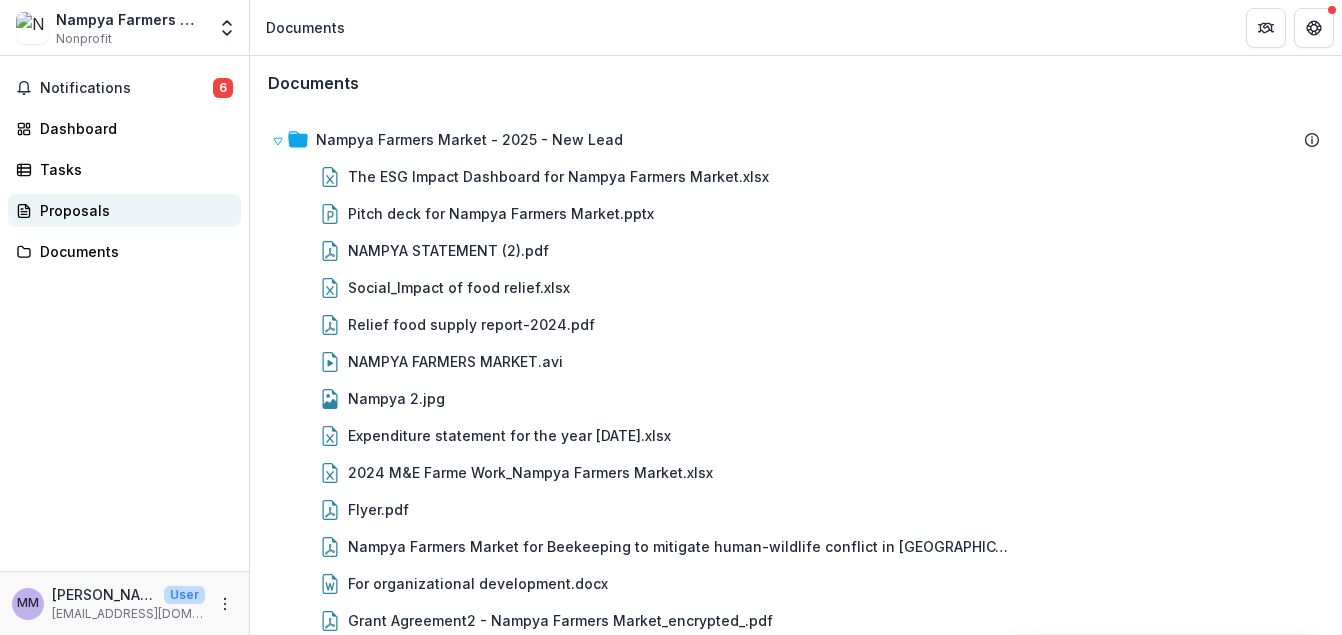 click on "Proposals" at bounding box center [132, 210] 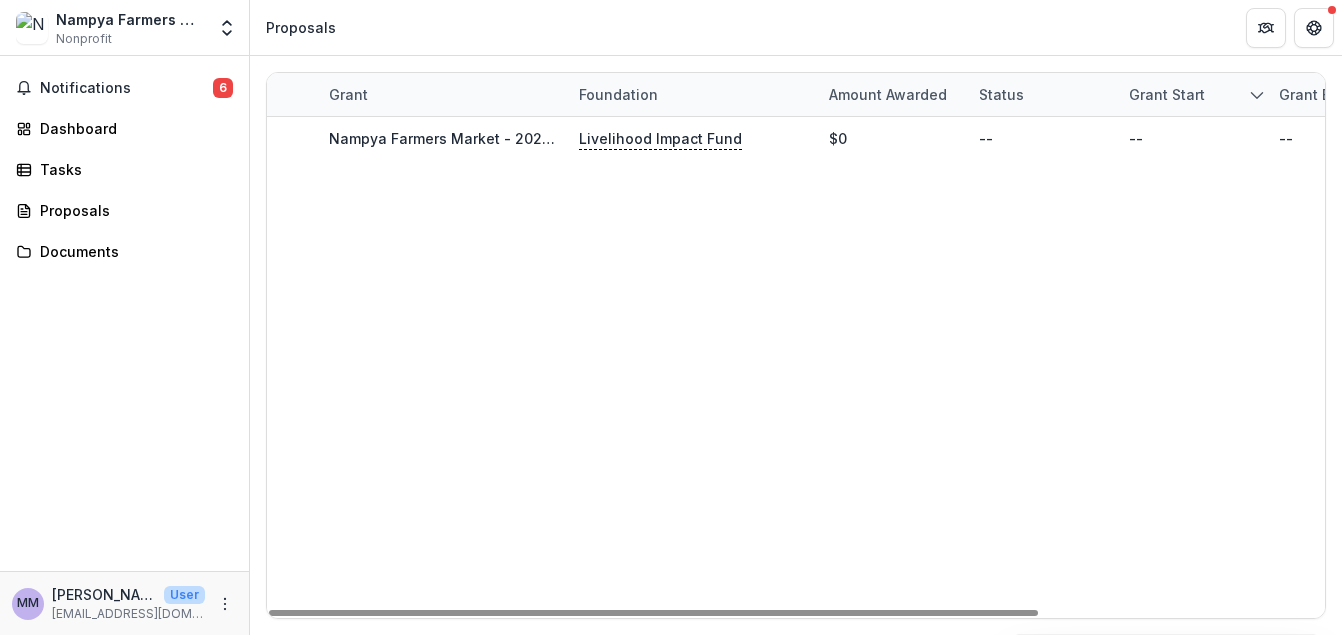 click on "Nampya Farmers Market - 2025 - New Lead" at bounding box center [482, 138] 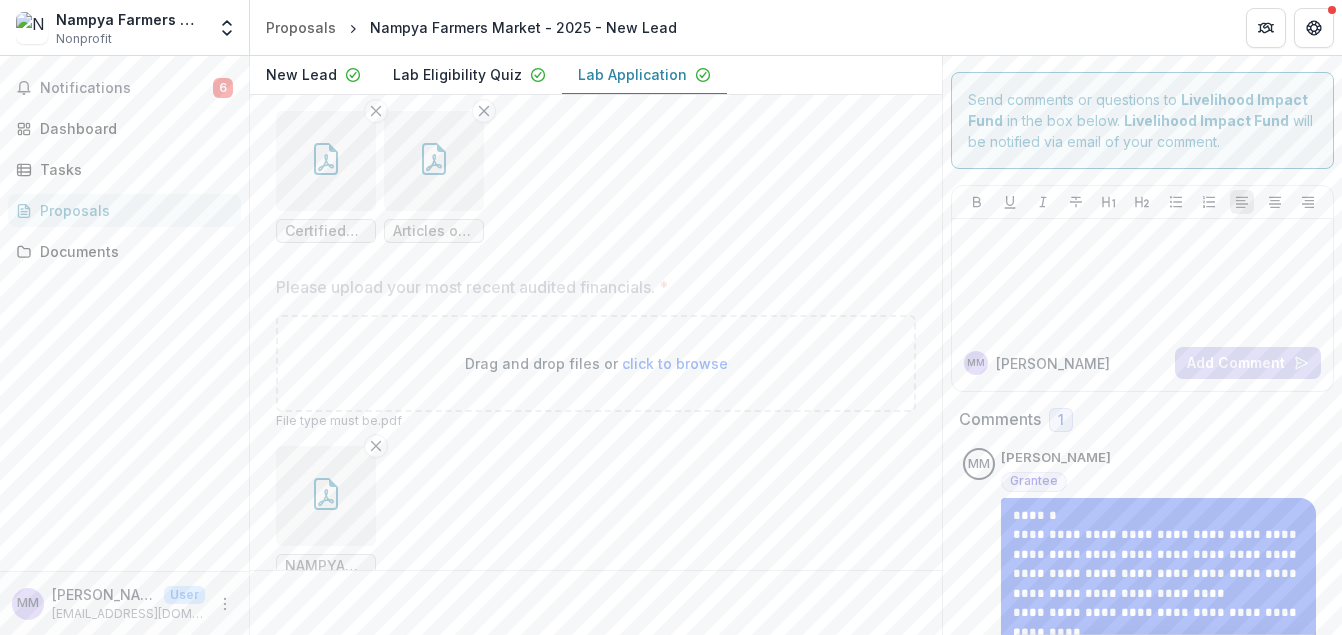 scroll, scrollTop: 2932, scrollLeft: 0, axis: vertical 